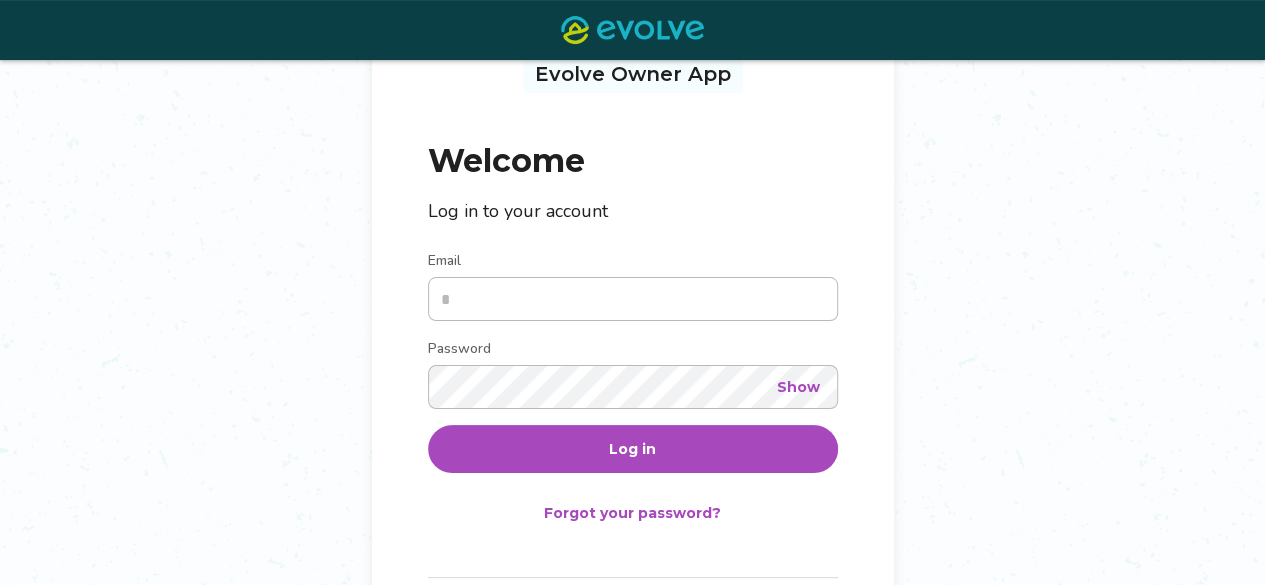 scroll, scrollTop: 200, scrollLeft: 0, axis: vertical 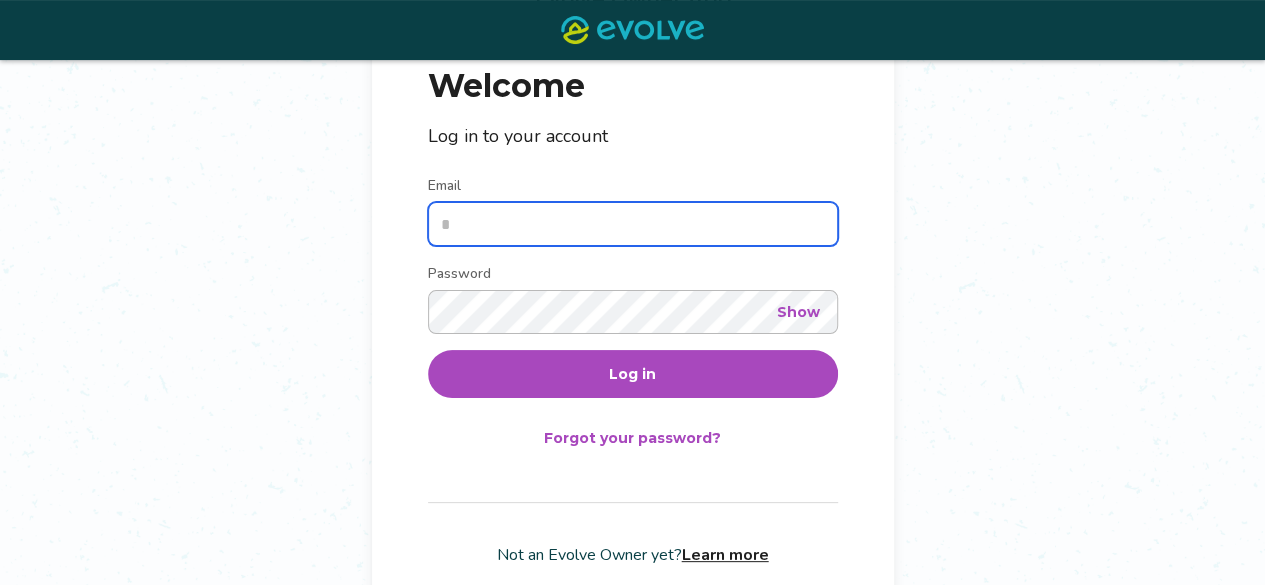 type on "**********" 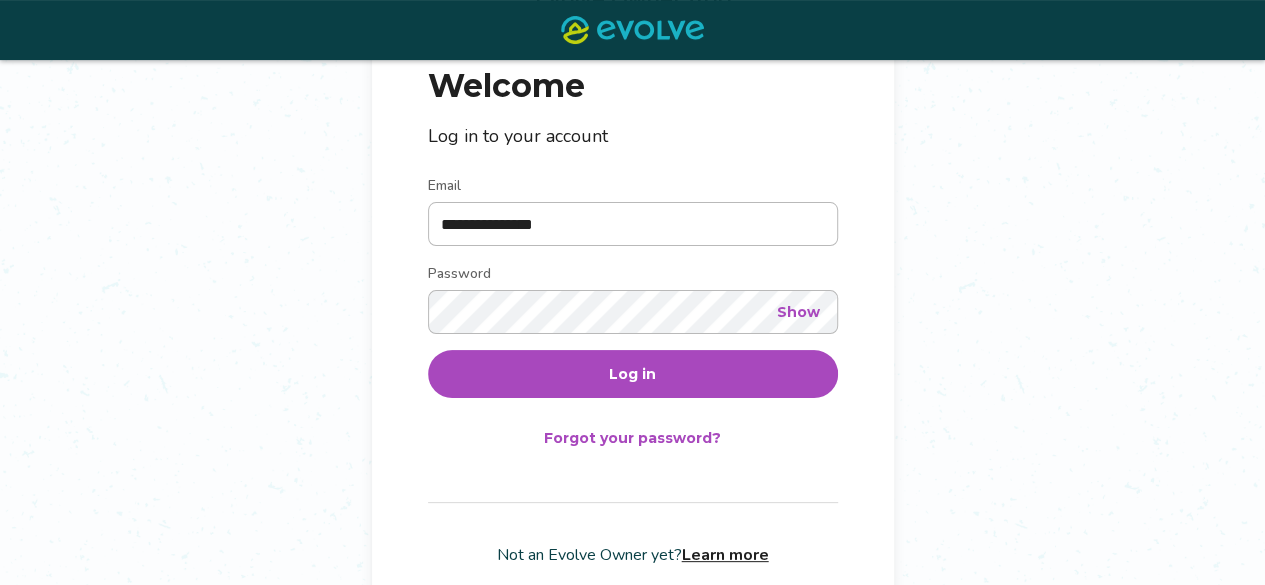 click on "Log in" at bounding box center (632, 374) 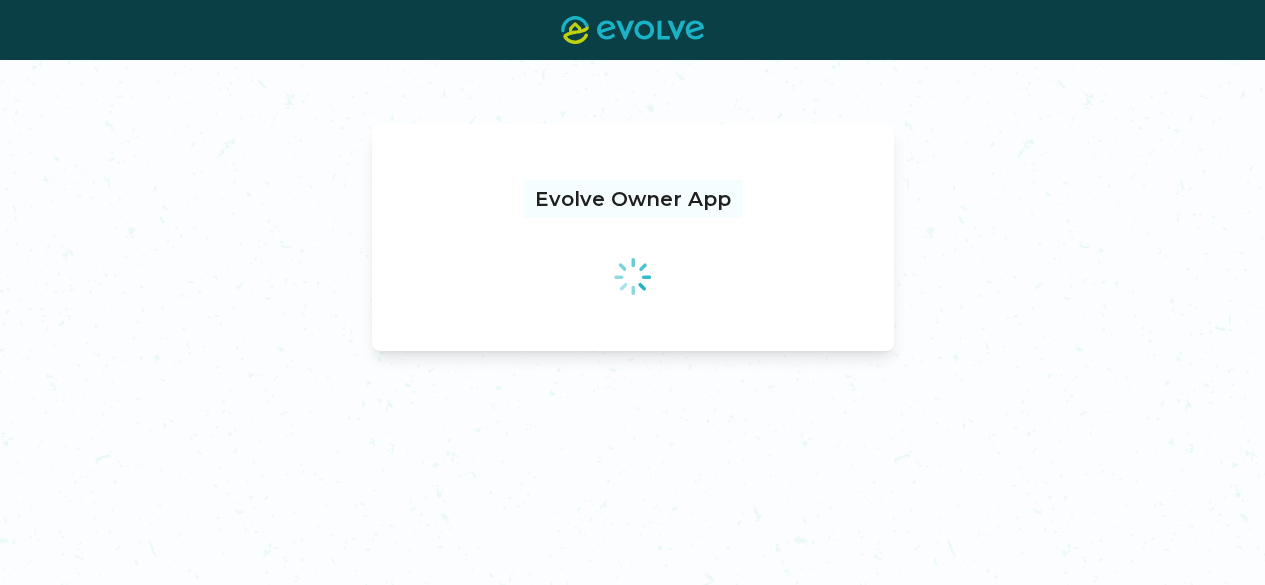 scroll, scrollTop: 0, scrollLeft: 0, axis: both 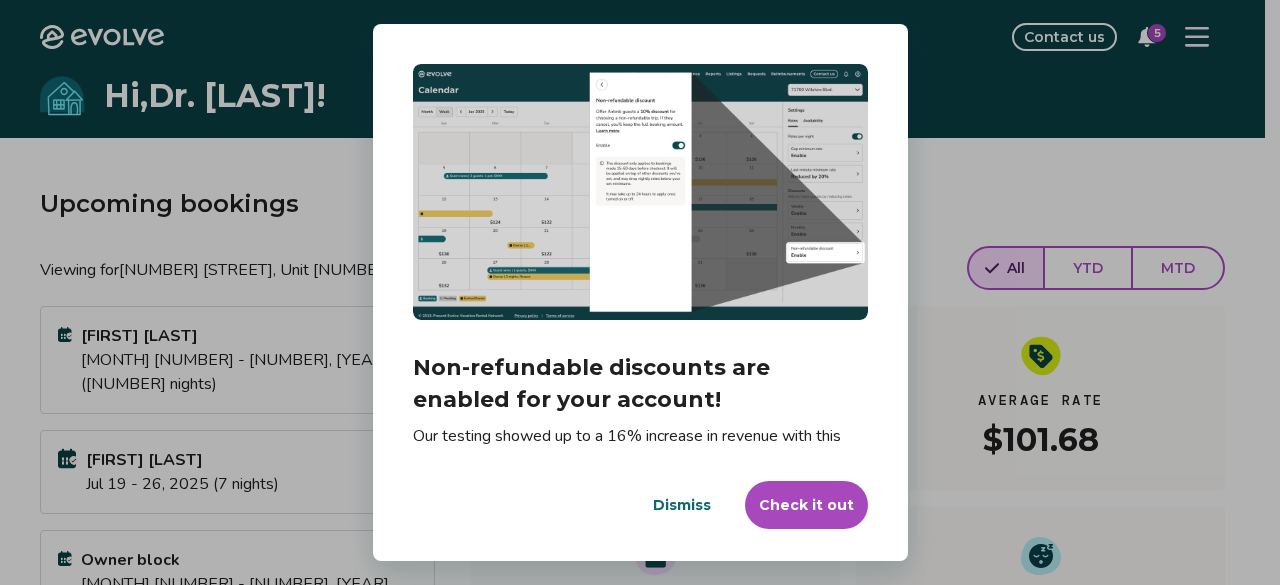 click on "Check it out" at bounding box center [806, 505] 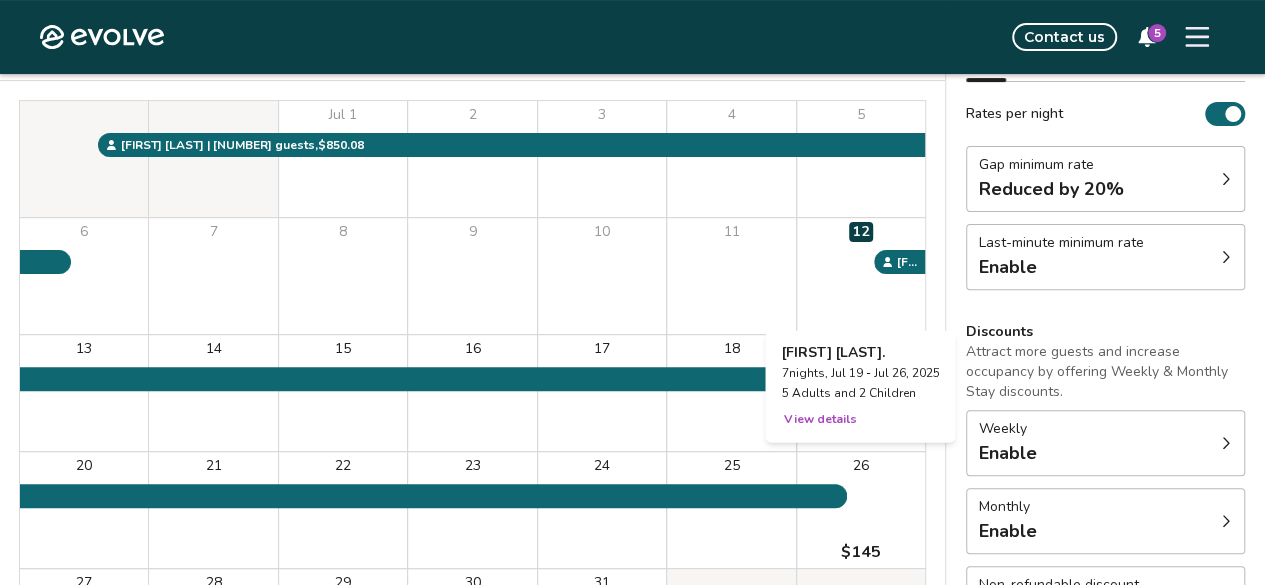 scroll, scrollTop: 400, scrollLeft: 0, axis: vertical 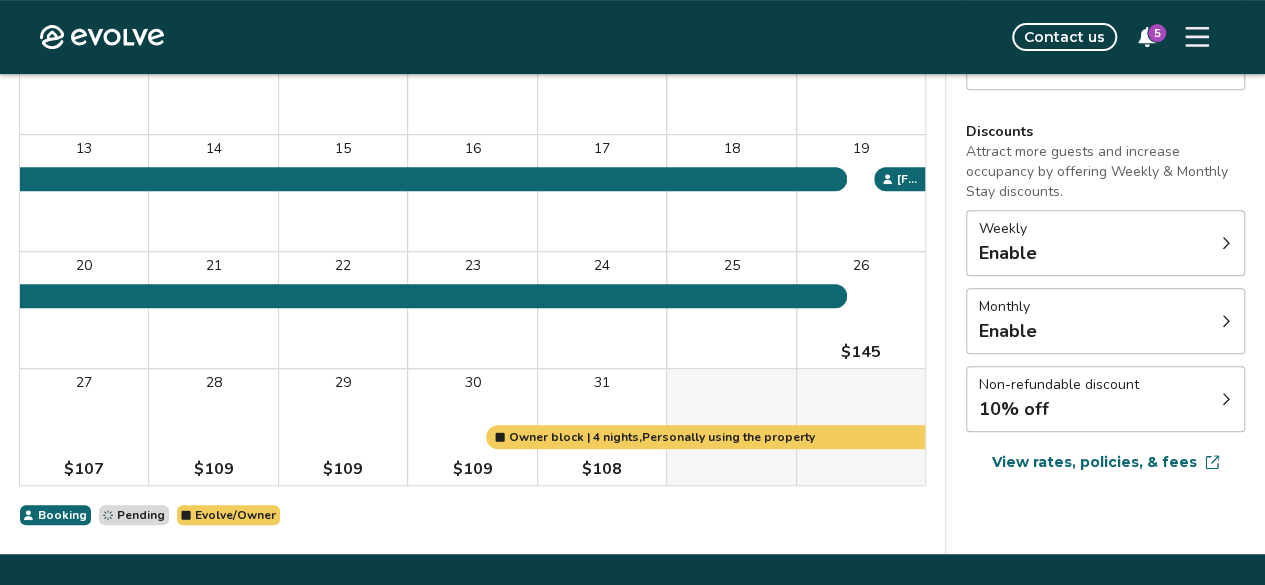 click on "Enable" at bounding box center (1008, 331) 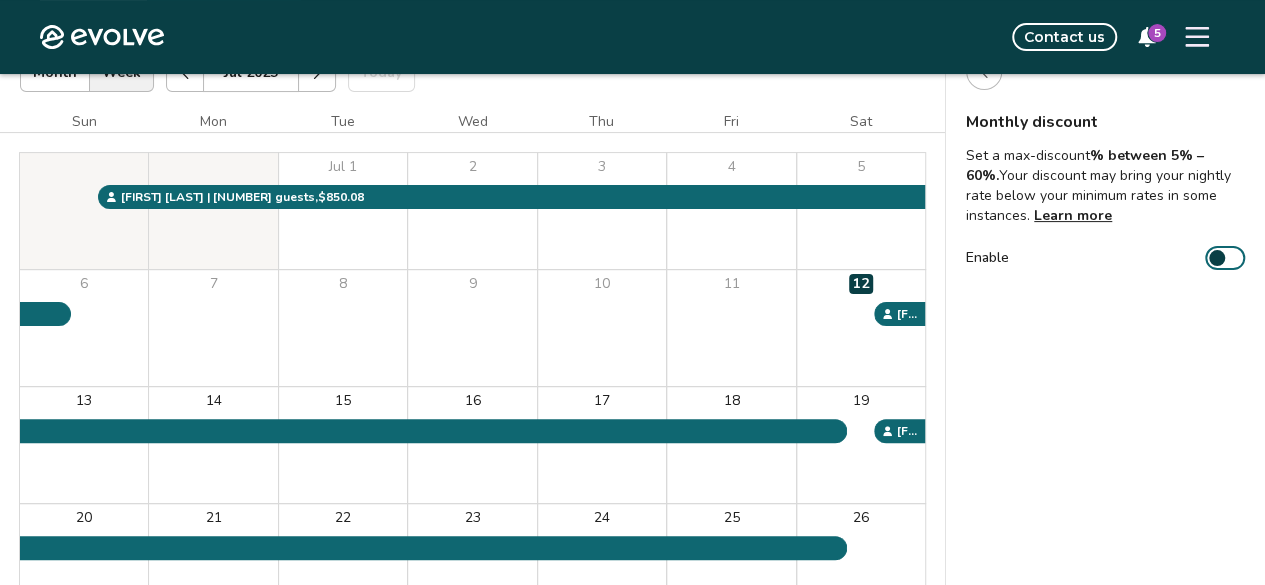 scroll, scrollTop: 48, scrollLeft: 0, axis: vertical 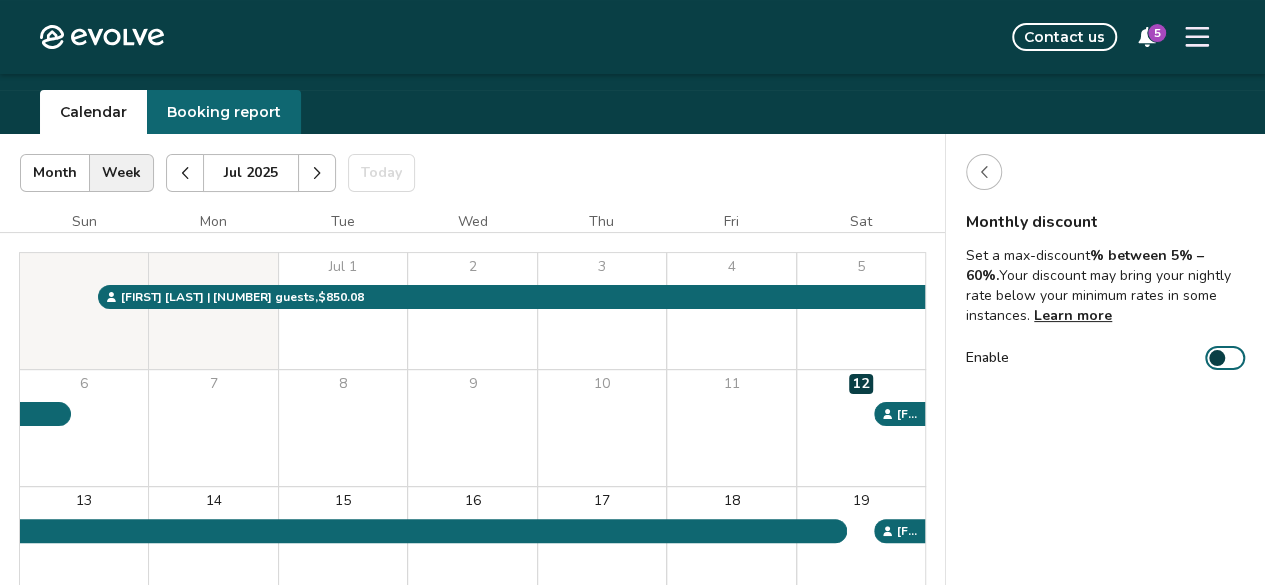 click at bounding box center (984, 172) 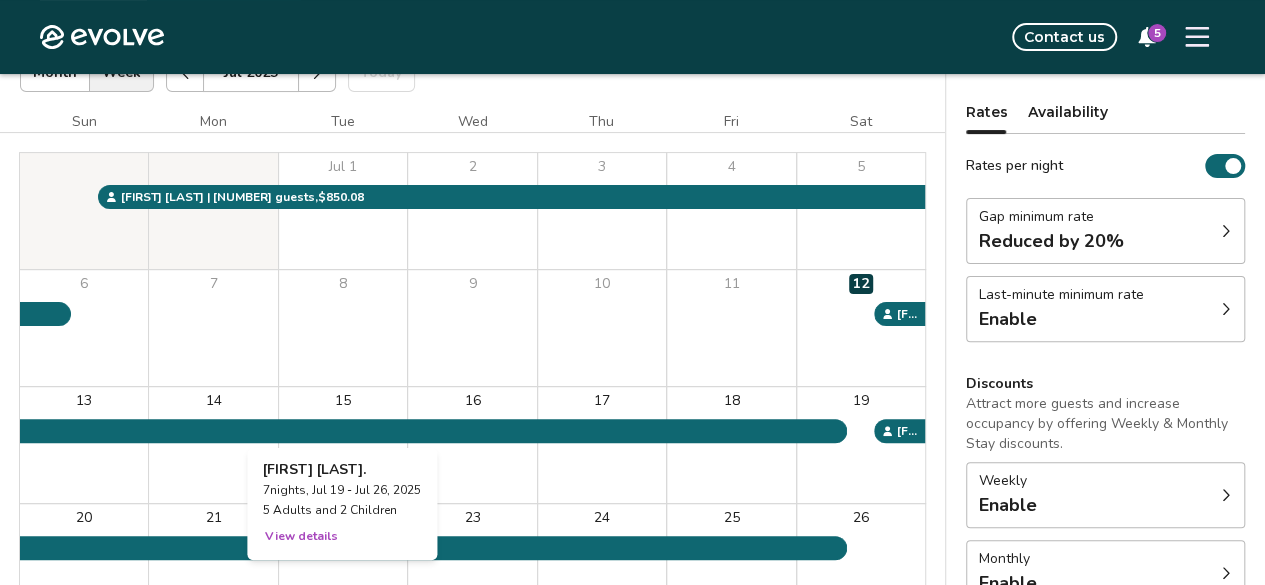 scroll, scrollTop: 0, scrollLeft: 0, axis: both 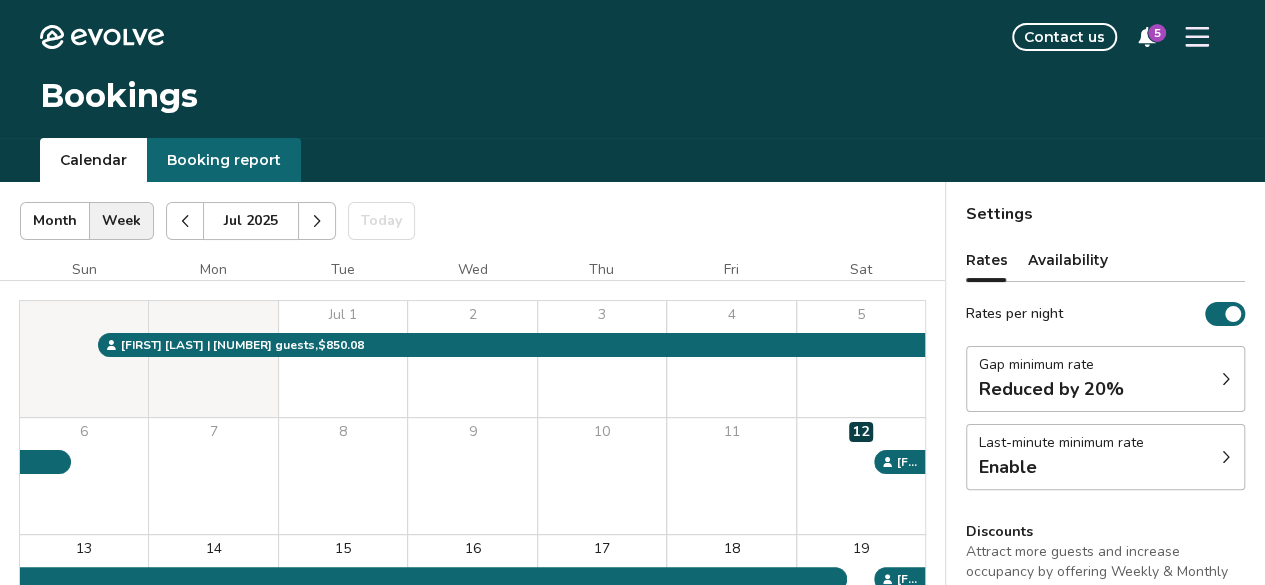 click at bounding box center (317, 221) 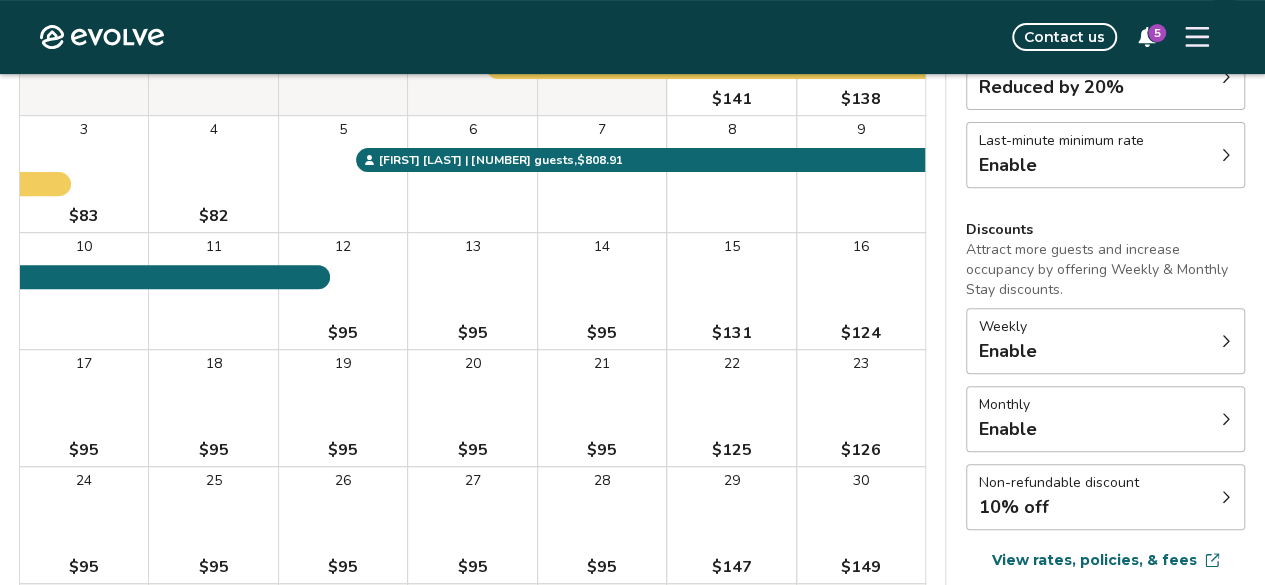 scroll, scrollTop: 200, scrollLeft: 0, axis: vertical 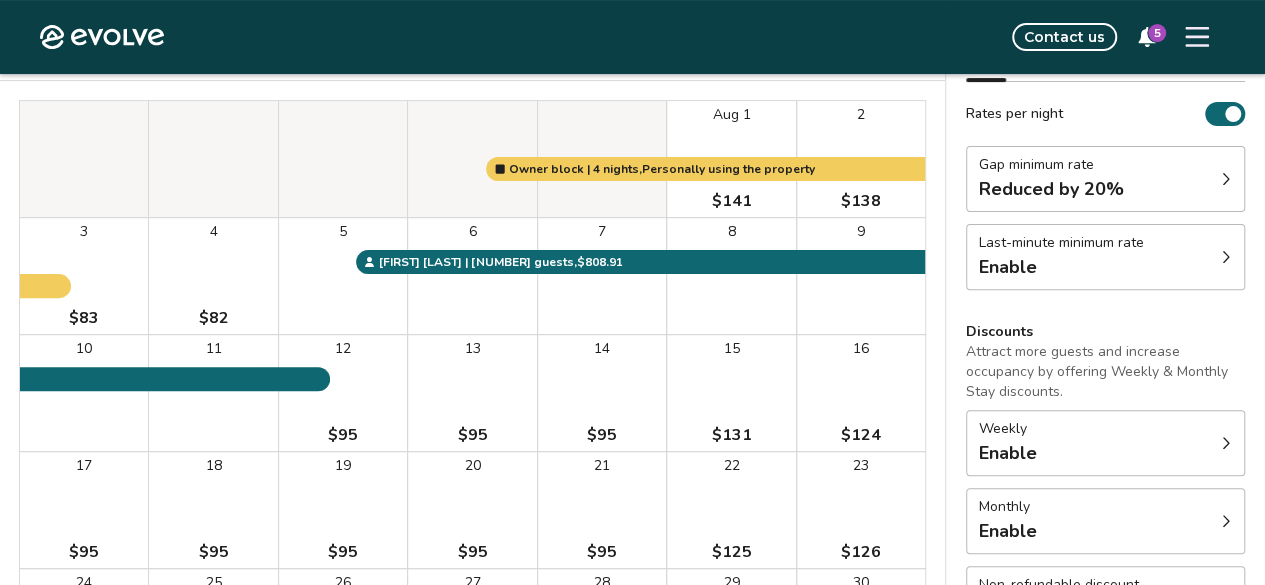 click on "Gap minimum rate Reduced by 20%" at bounding box center (1105, 179) 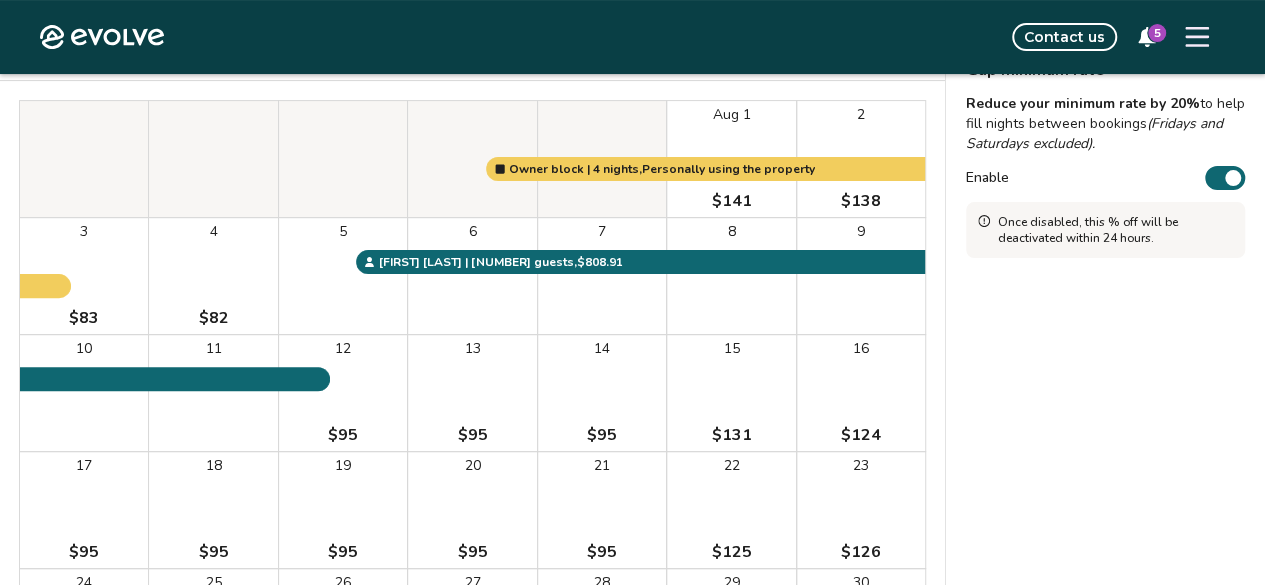 click on "Enable" at bounding box center [1225, 178] 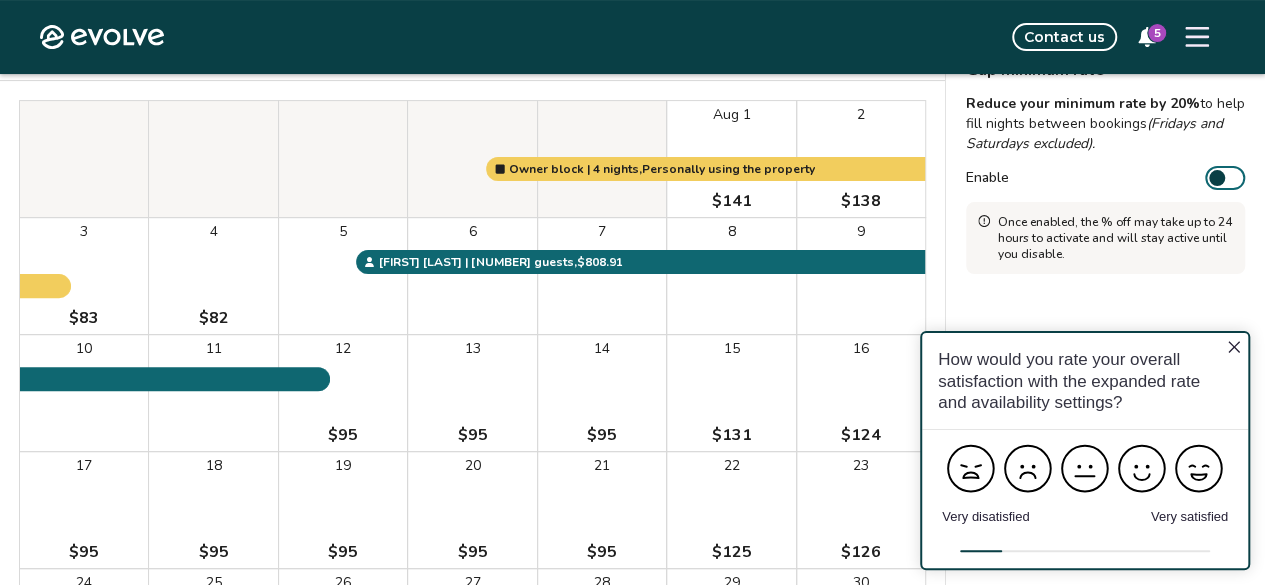 scroll, scrollTop: 0, scrollLeft: 0, axis: both 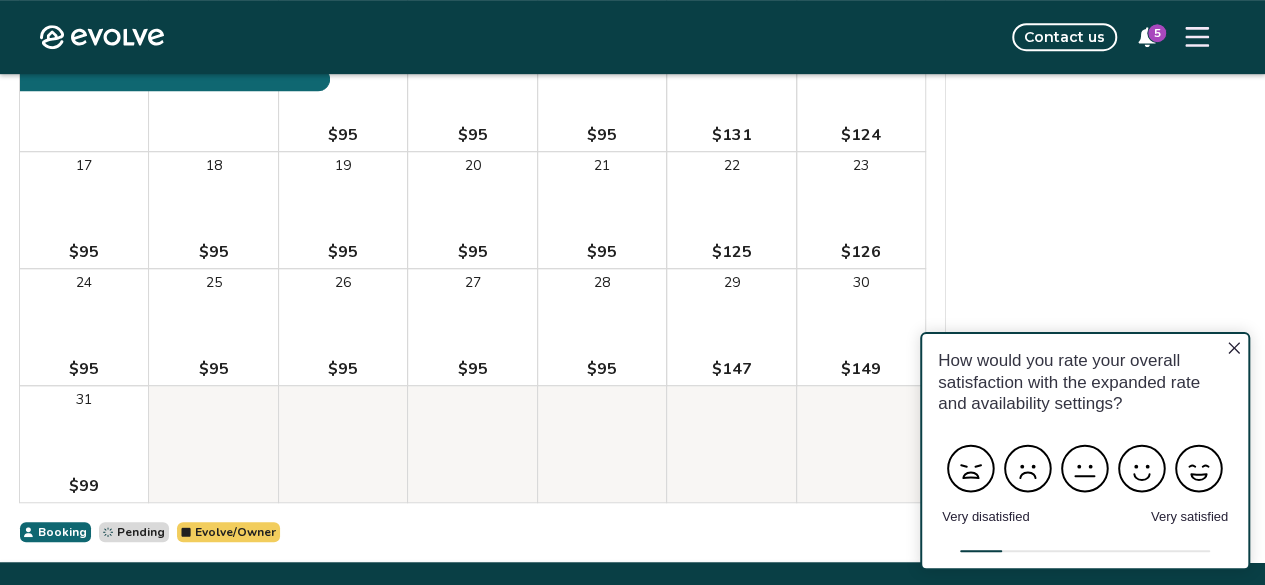 click 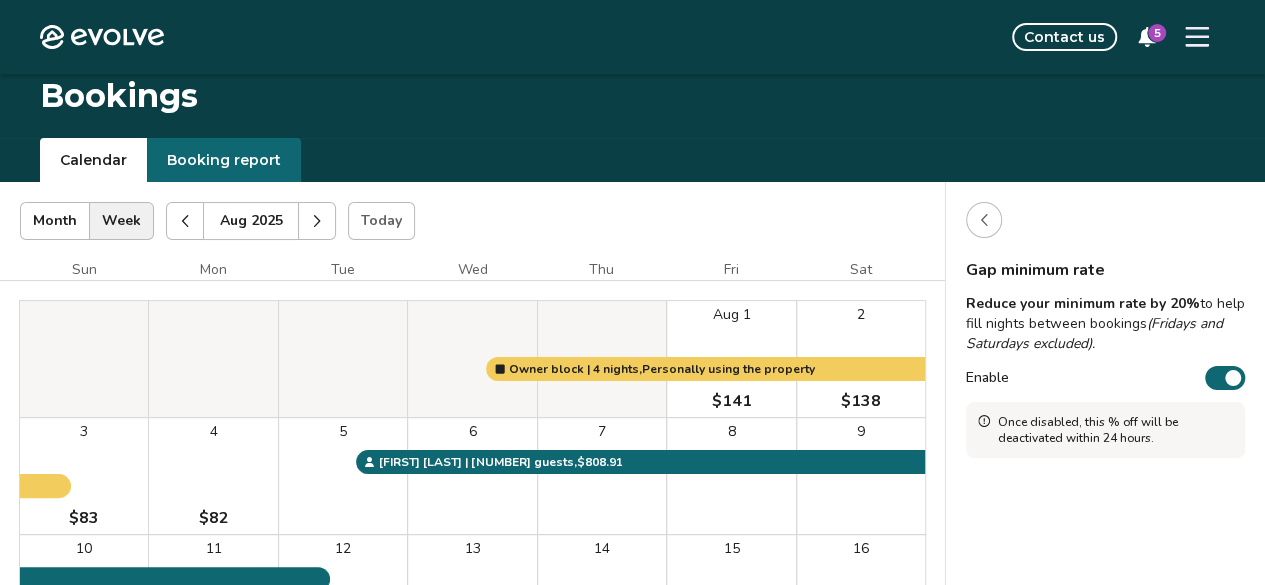scroll, scrollTop: 100, scrollLeft: 0, axis: vertical 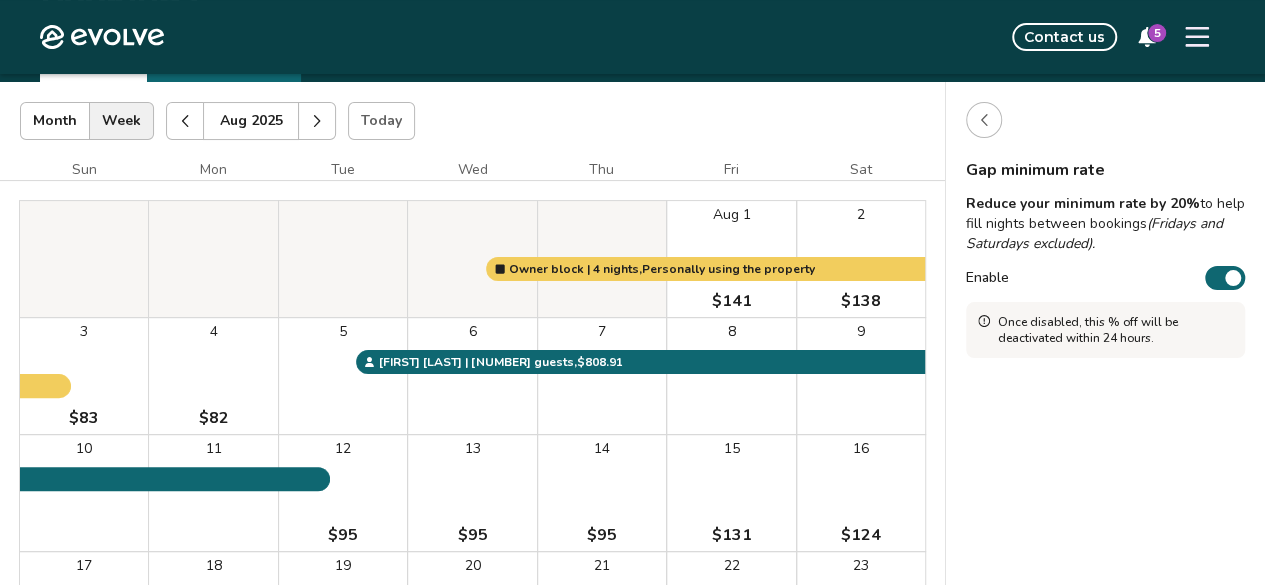 click 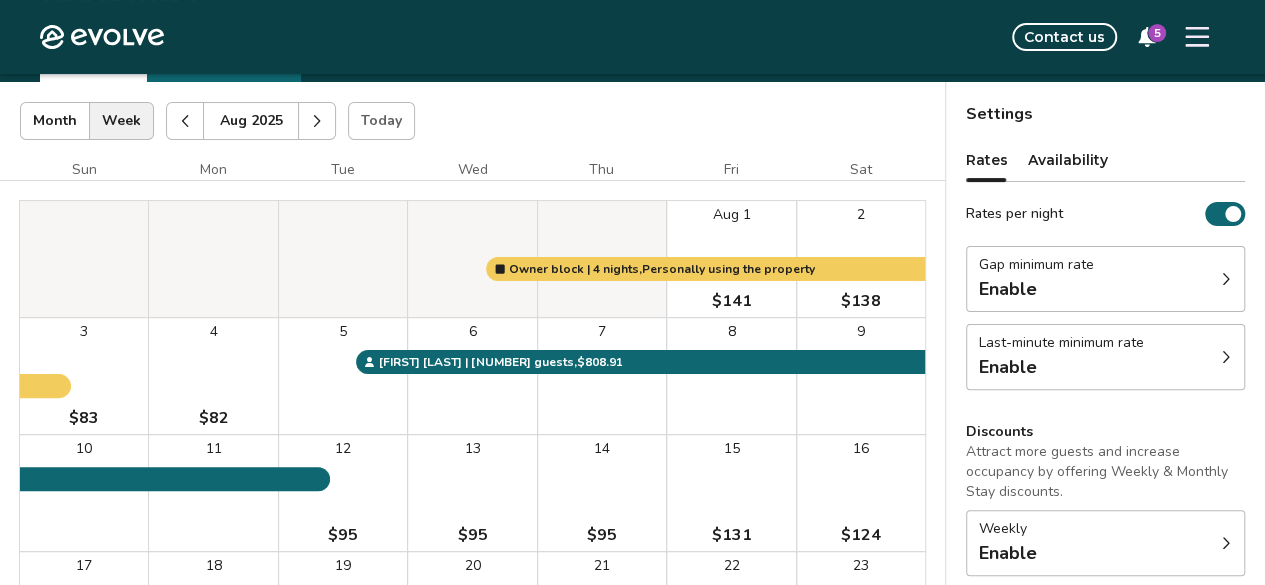 click on "Enable" at bounding box center [1061, 367] 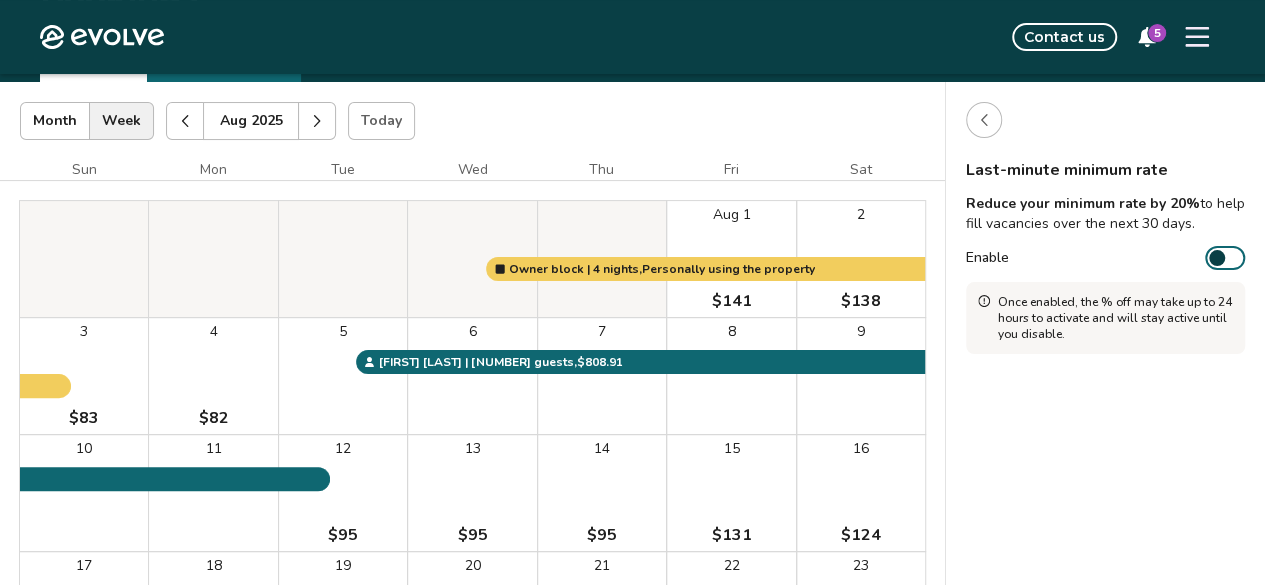 click 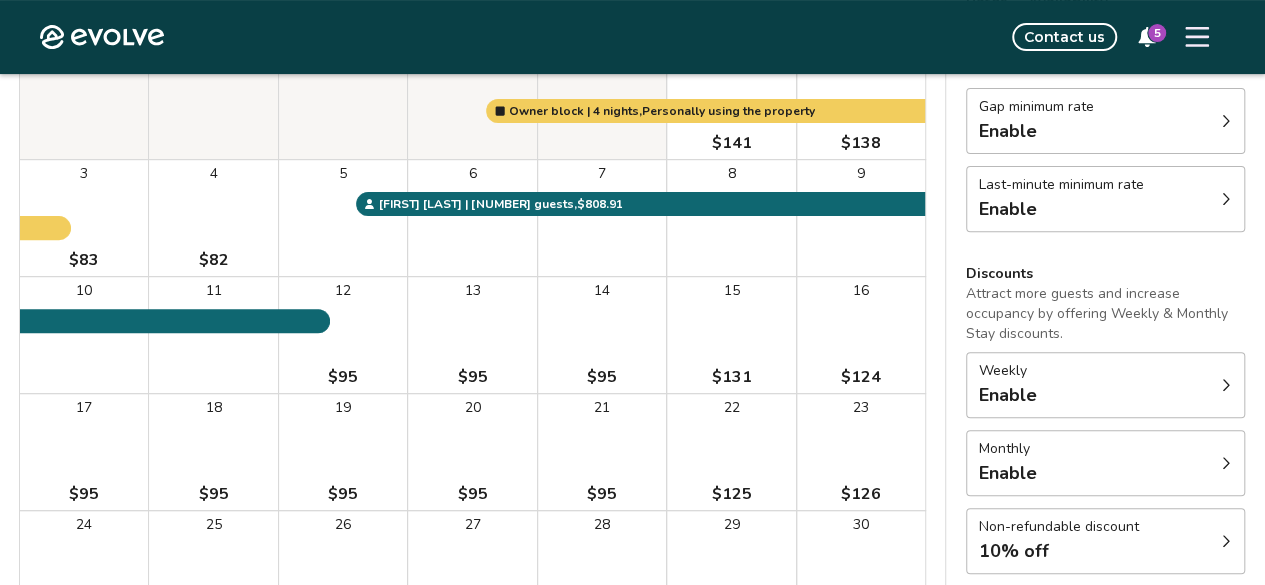 scroll, scrollTop: 200, scrollLeft: 0, axis: vertical 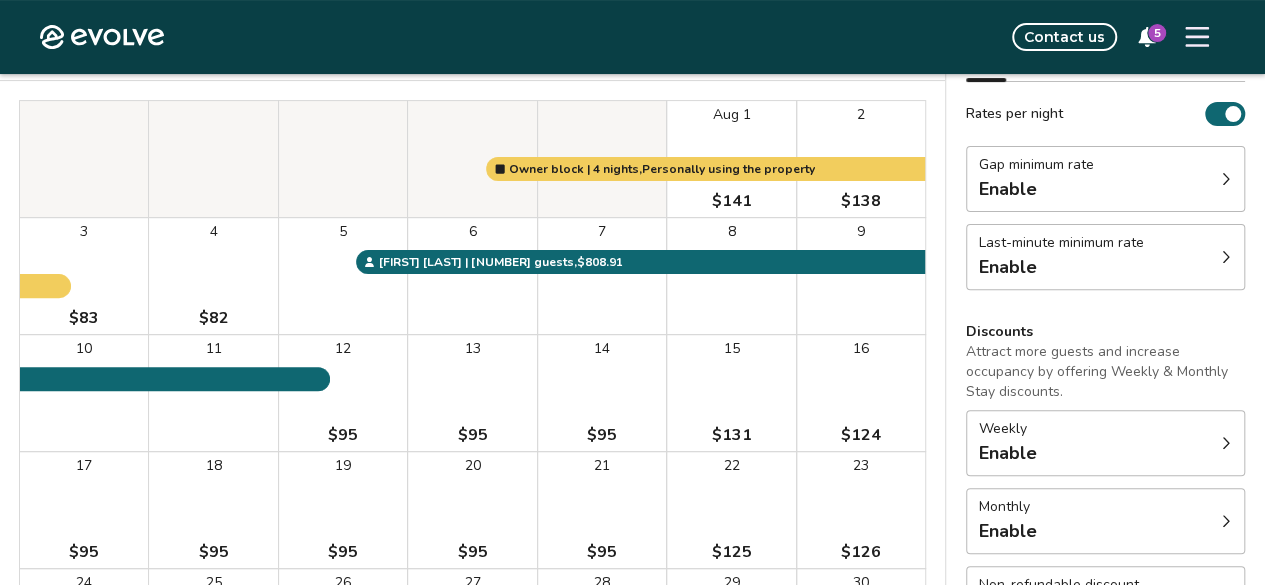 click on "Enable" at bounding box center (1061, 267) 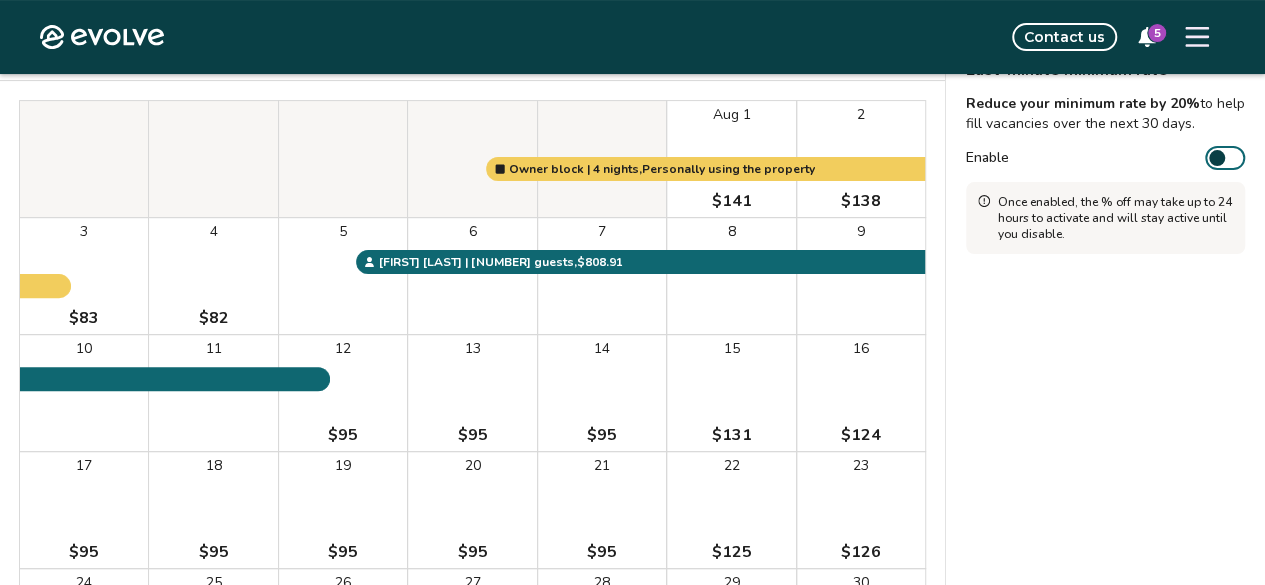 click on "Enable" at bounding box center (1225, 158) 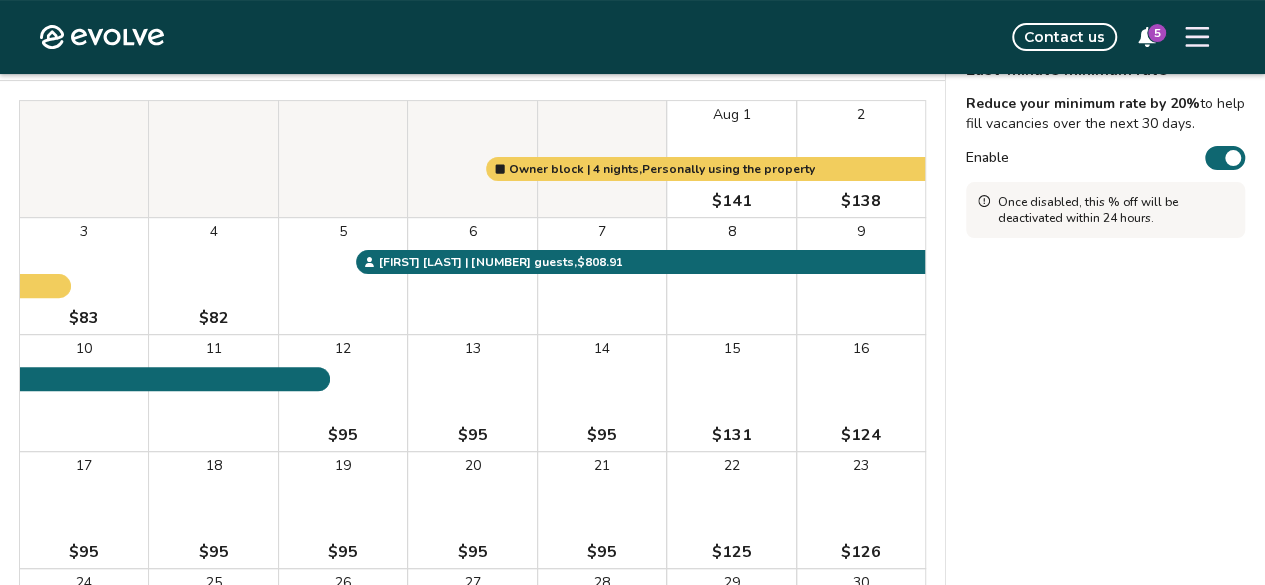 scroll, scrollTop: 100, scrollLeft: 0, axis: vertical 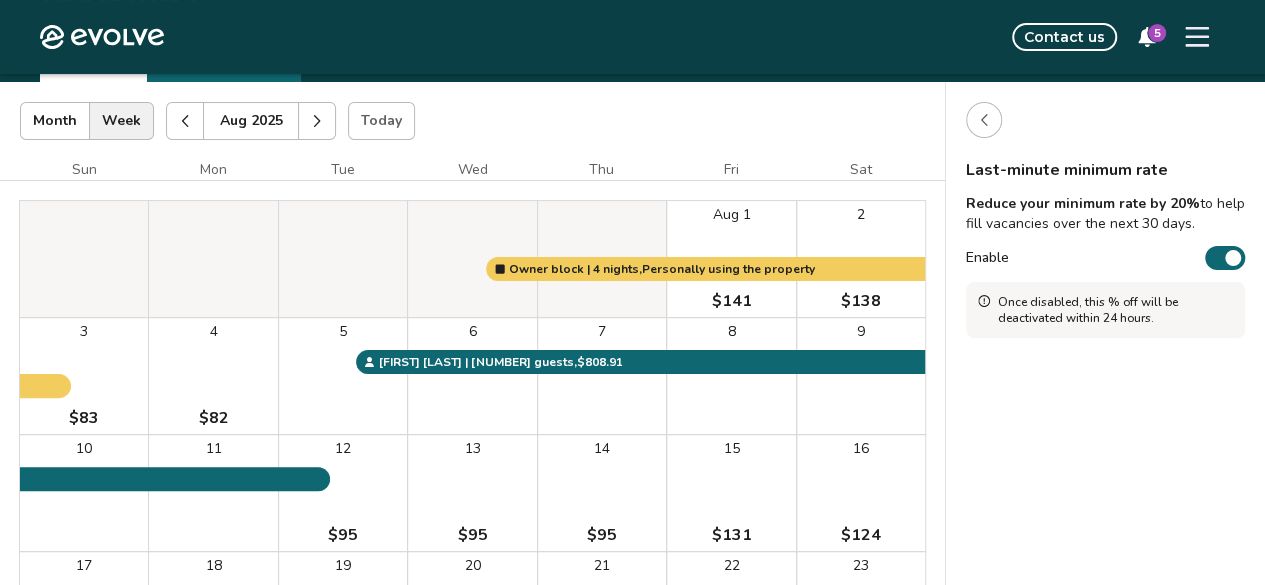 click on "Enable" at bounding box center (1225, 258) 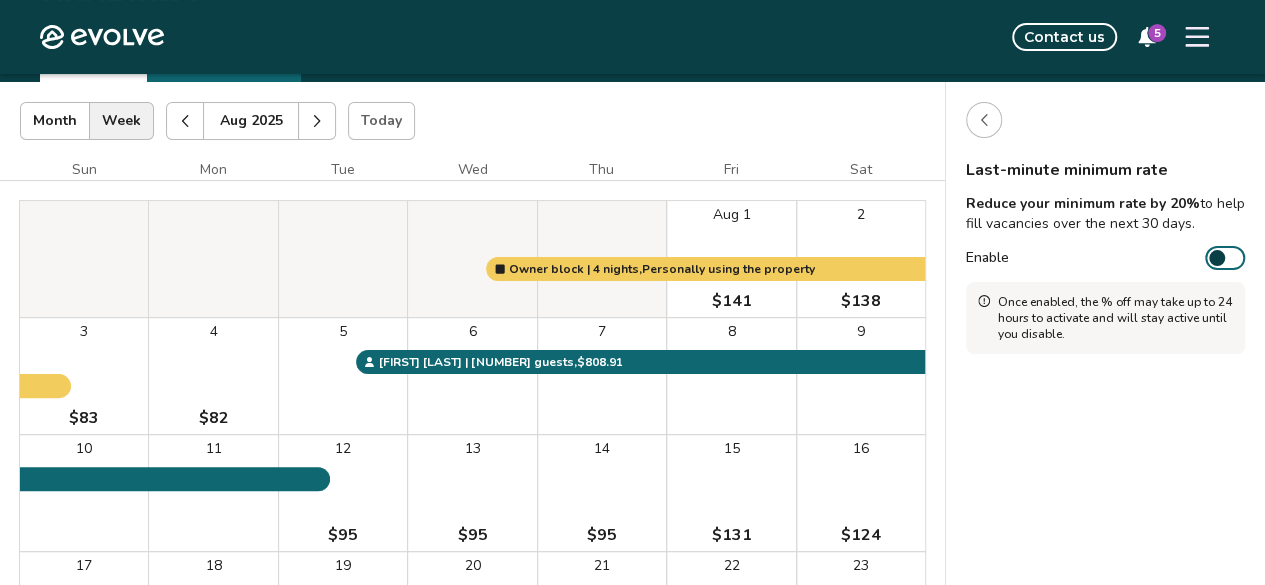 click on "Reduce your minimum rate by 20%" at bounding box center (1083, 203) 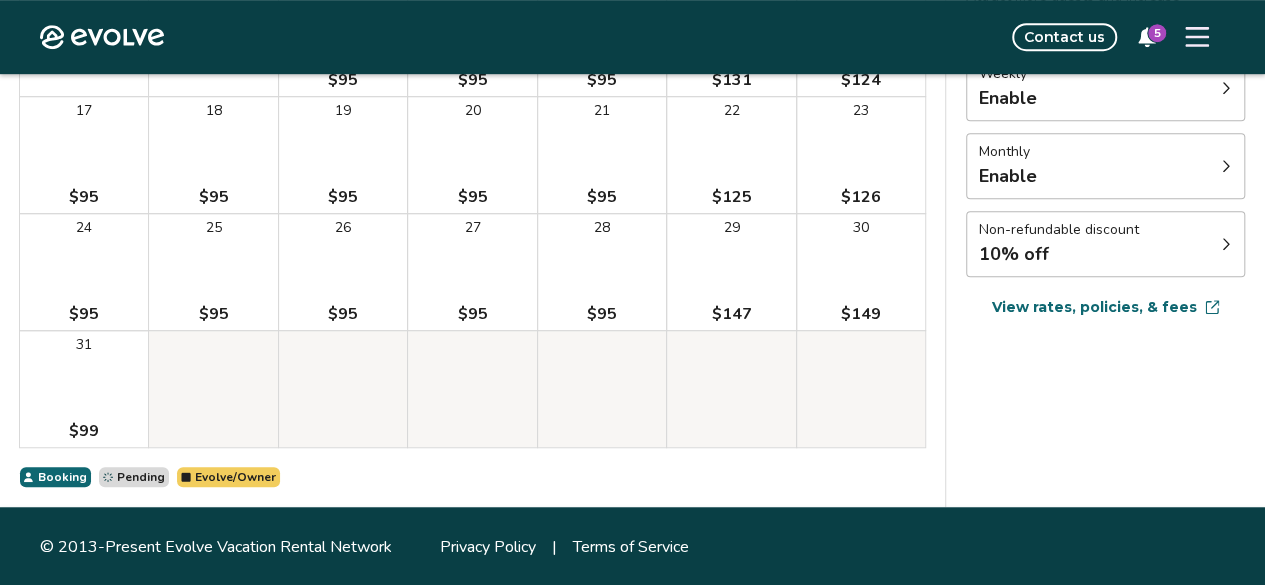 scroll, scrollTop: 556, scrollLeft: 0, axis: vertical 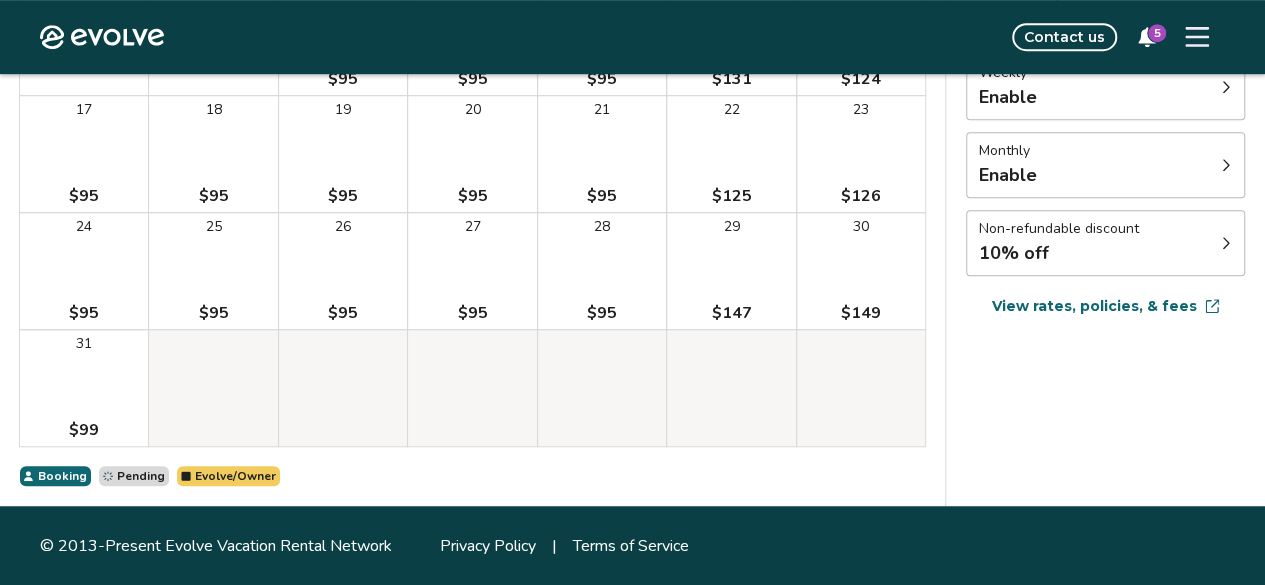 click on "Settings Rates Availability Rates per night Gap minimum rate Enable Last-minute minimum rate Enable Discounts Attract more guests and increase occupancy by offering Weekly & Monthly Stay discounts. Weekly Enable Monthly Enable Non-refundable discount 10% off View rates, policies, & fees Gap minimum rate Reduce your minimum rate by 20%  to help fill nights between bookings  (Fridays and Saturdays excluded). Enable Once disabled, this % off will be deactivated within 24 hours. Last-minute minimum rate Reduce your minimum rate by 20%  to help fill vacancies over the next 30 days. Enable Once enabled, the % off may take up to 24 hours to activate and will stay active until you disable. Weekly discount Set a max-discount  % between 5% – 60%.  Your discount may bring your nightly rate below your minimum rates in some instances.   Learn more Enable Monthly discount Set a max-discount  % between 5% – 60%.  Your discount may bring your nightly rate below your minimum rates in some instances.   Learn more Enable" at bounding box center (1105, 66) 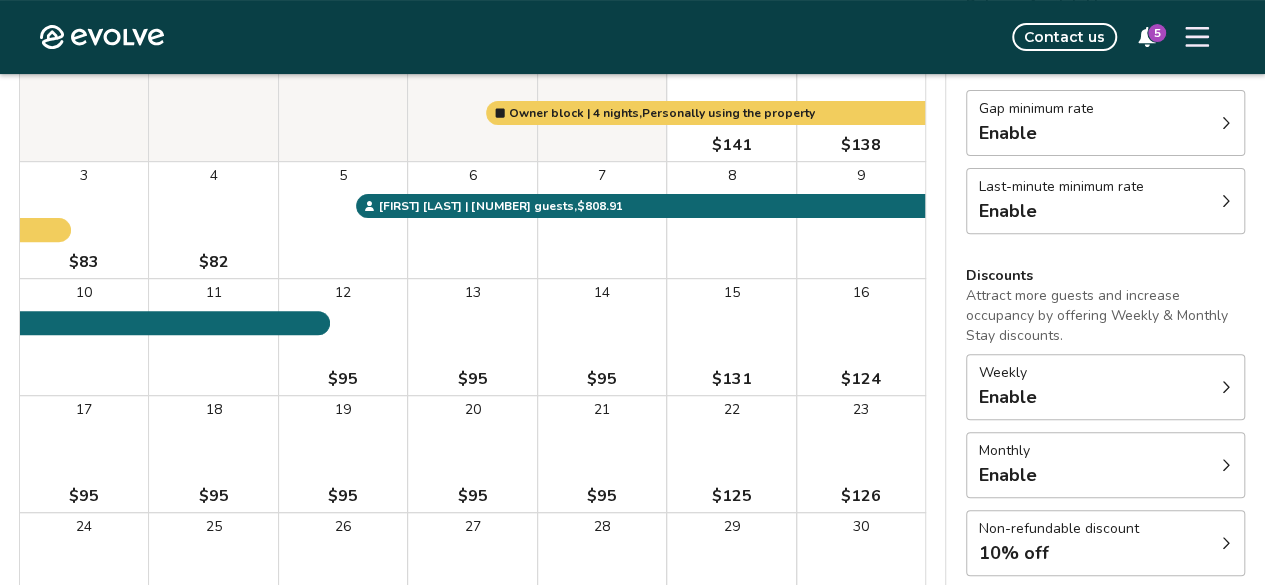 scroll, scrollTop: 0, scrollLeft: 0, axis: both 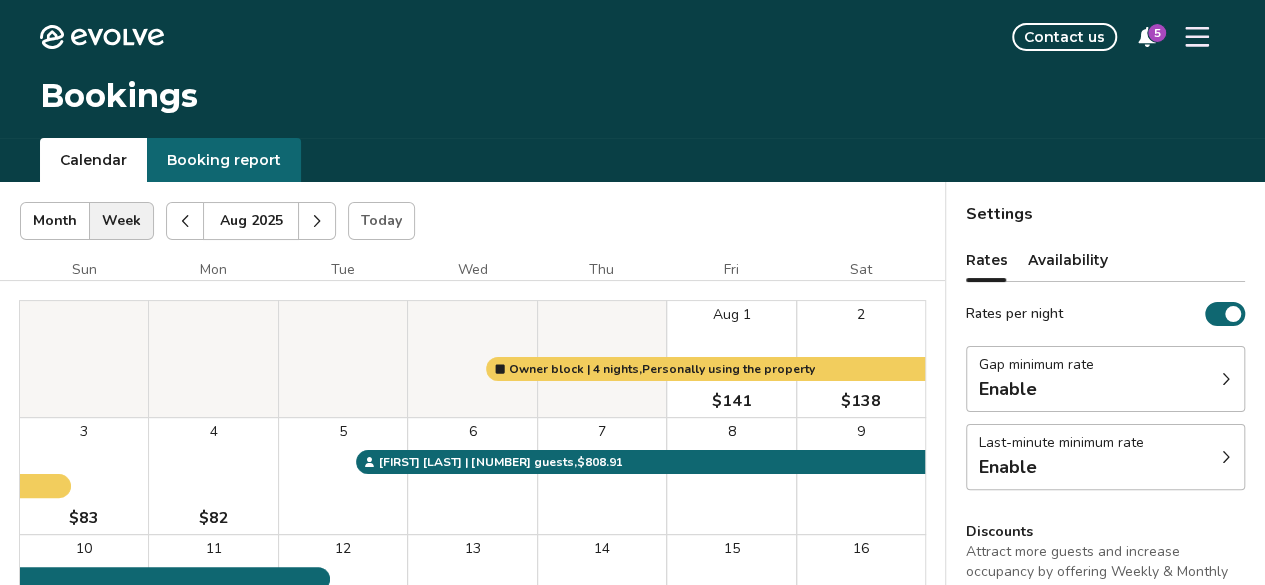 click at bounding box center (317, 221) 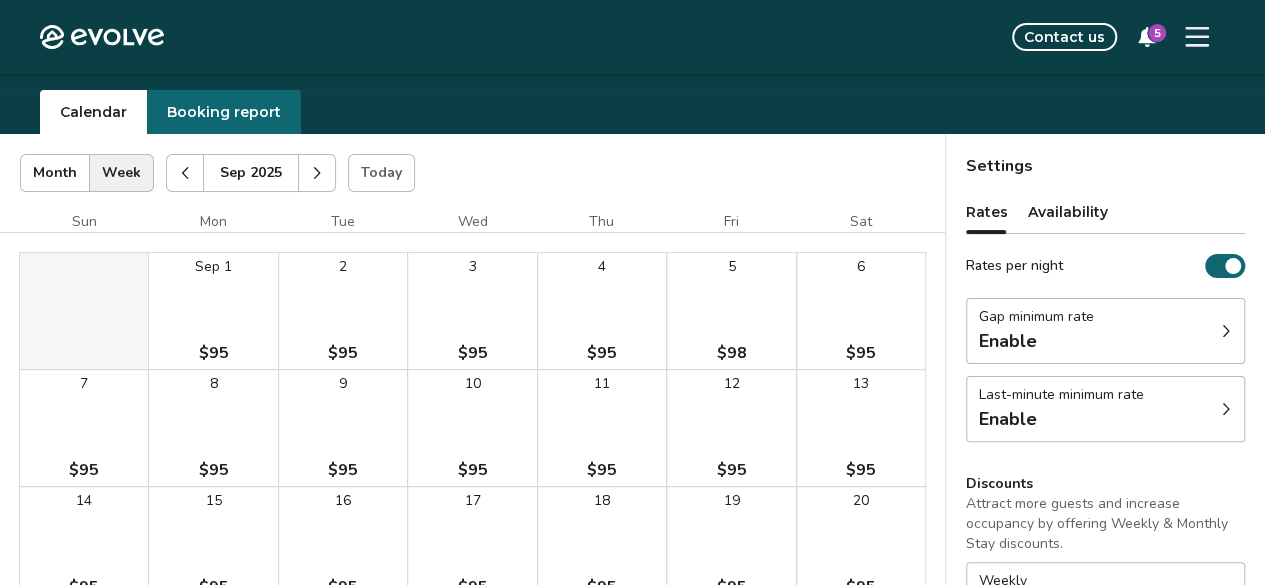 scroll, scrollTop: 0, scrollLeft: 0, axis: both 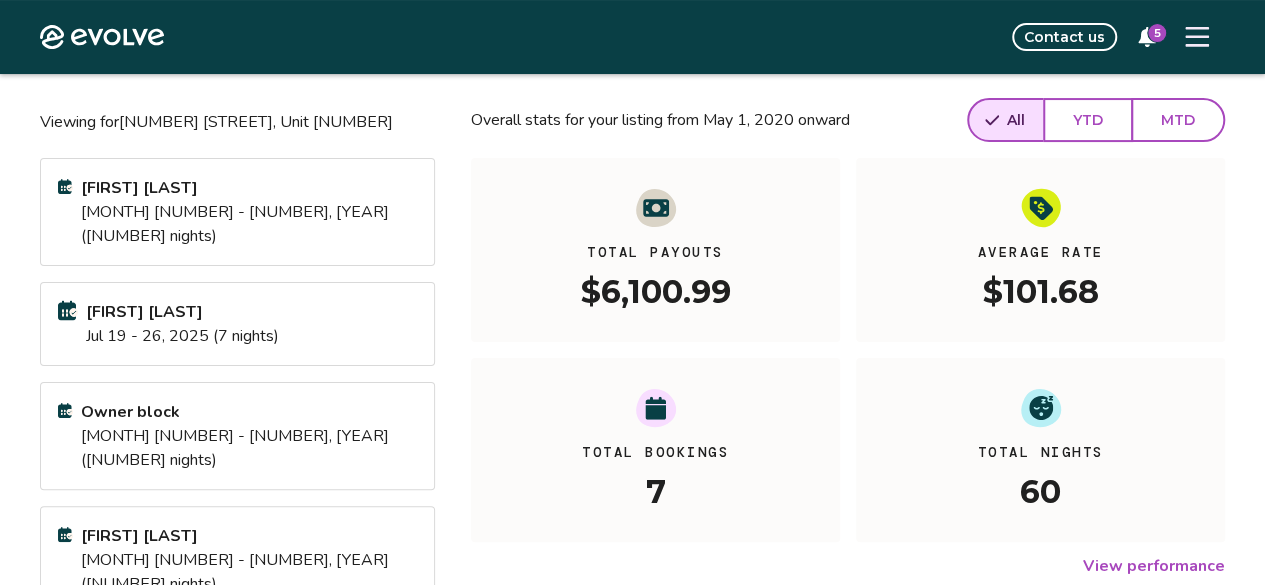 click on "[FIRST] [LAST]" at bounding box center (249, 188) 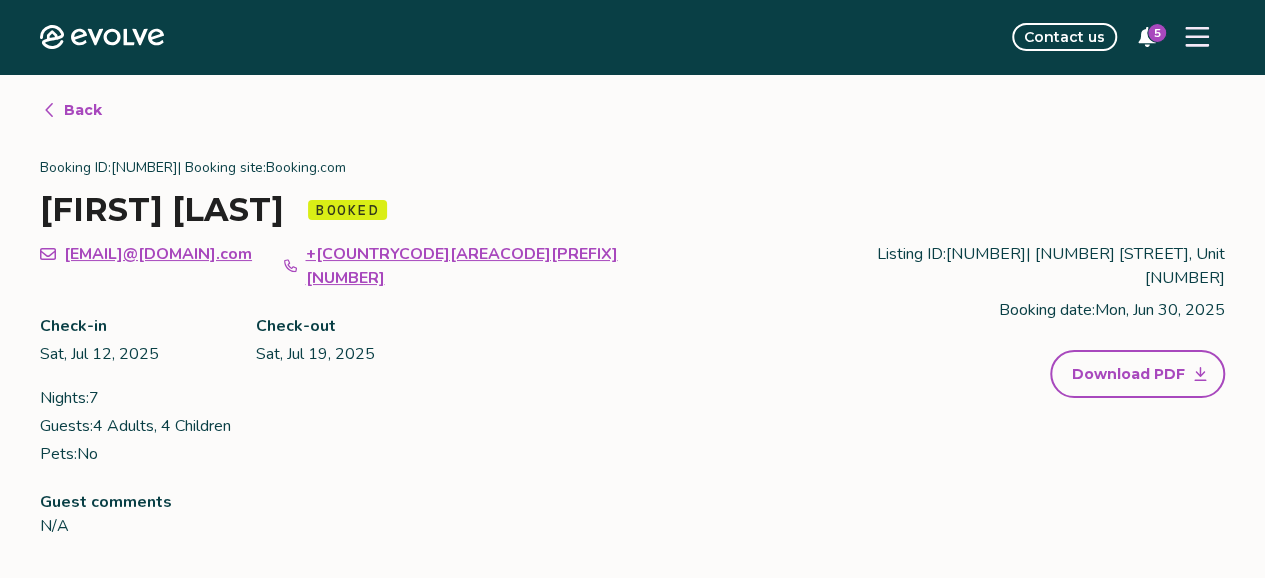 scroll, scrollTop: 0, scrollLeft: 0, axis: both 